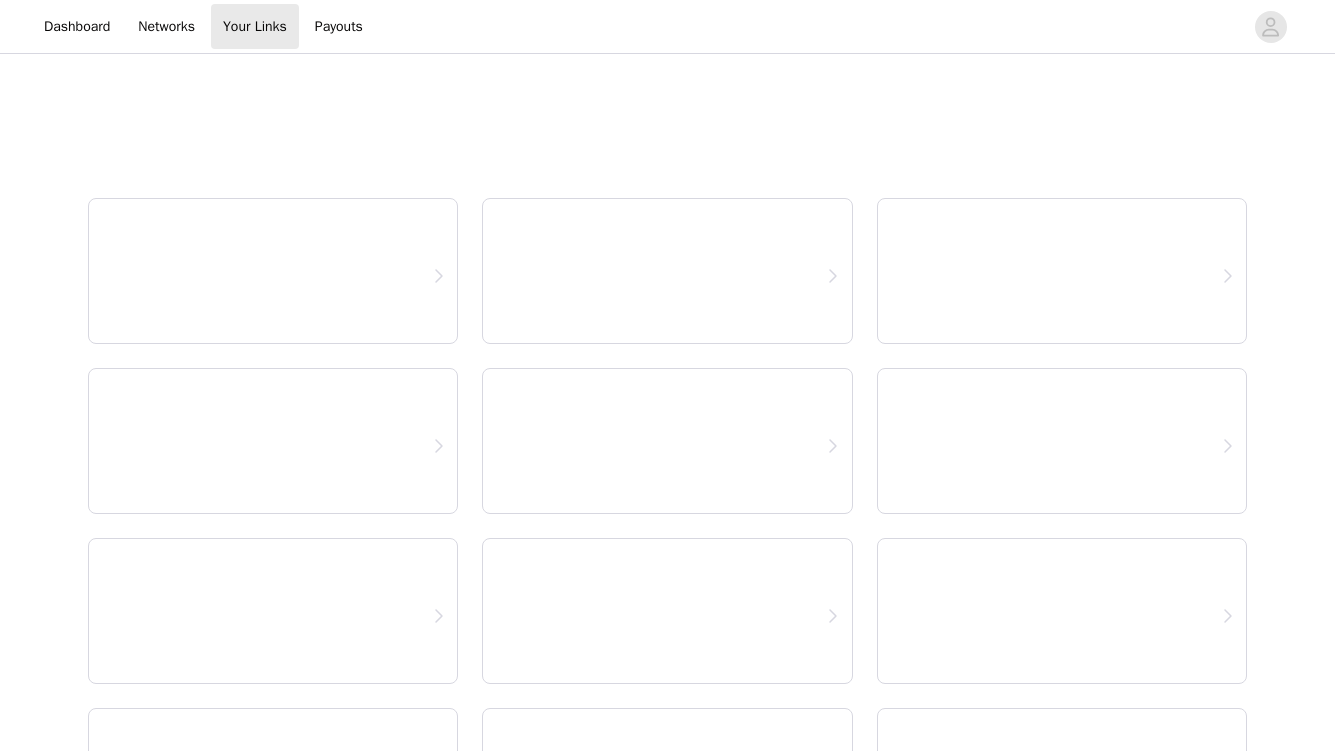 scroll, scrollTop: 0, scrollLeft: 0, axis: both 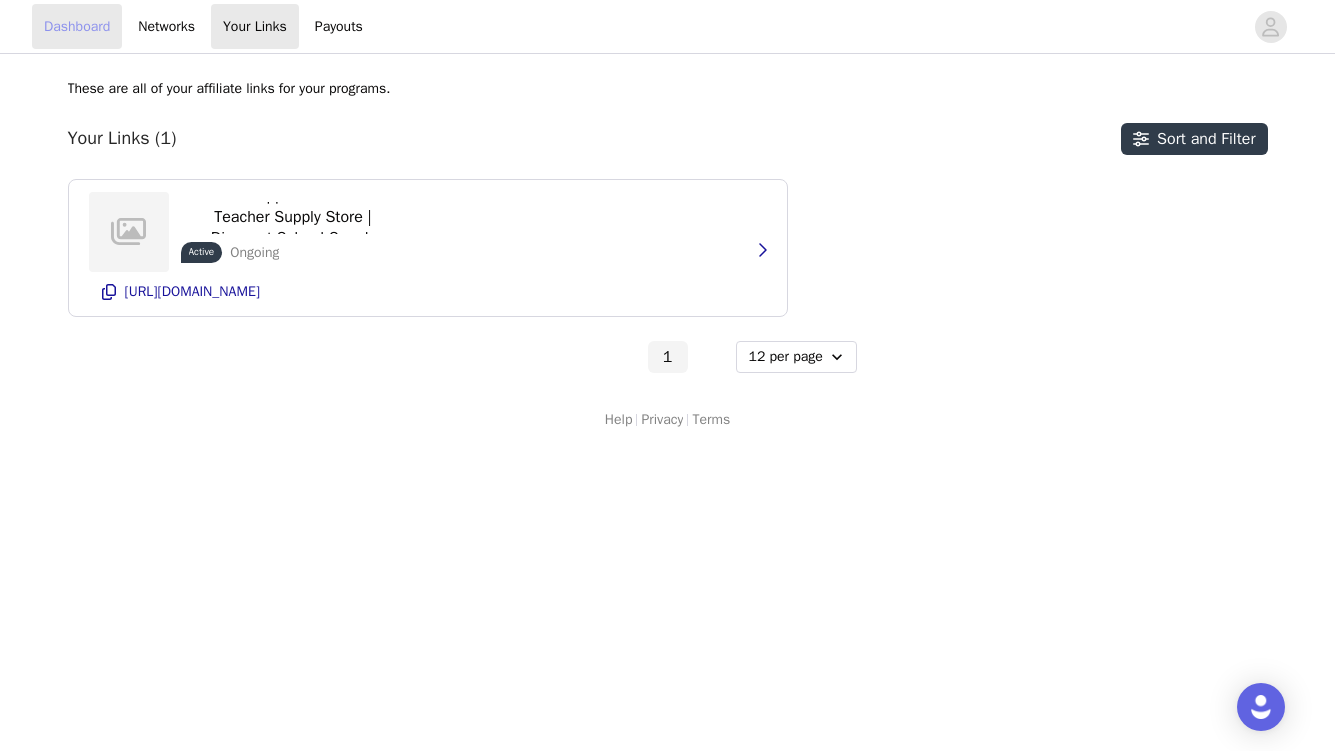 click on "Dashboard" at bounding box center [77, 26] 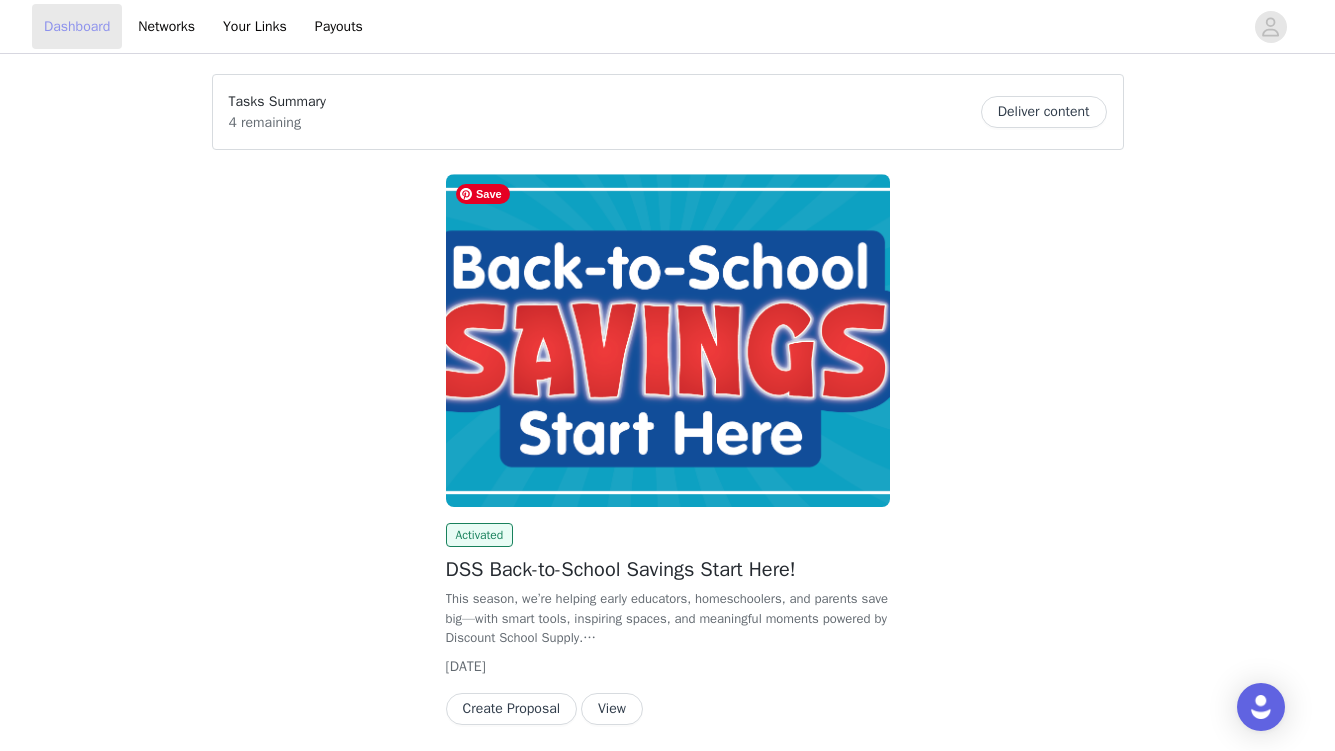 scroll, scrollTop: 74, scrollLeft: 0, axis: vertical 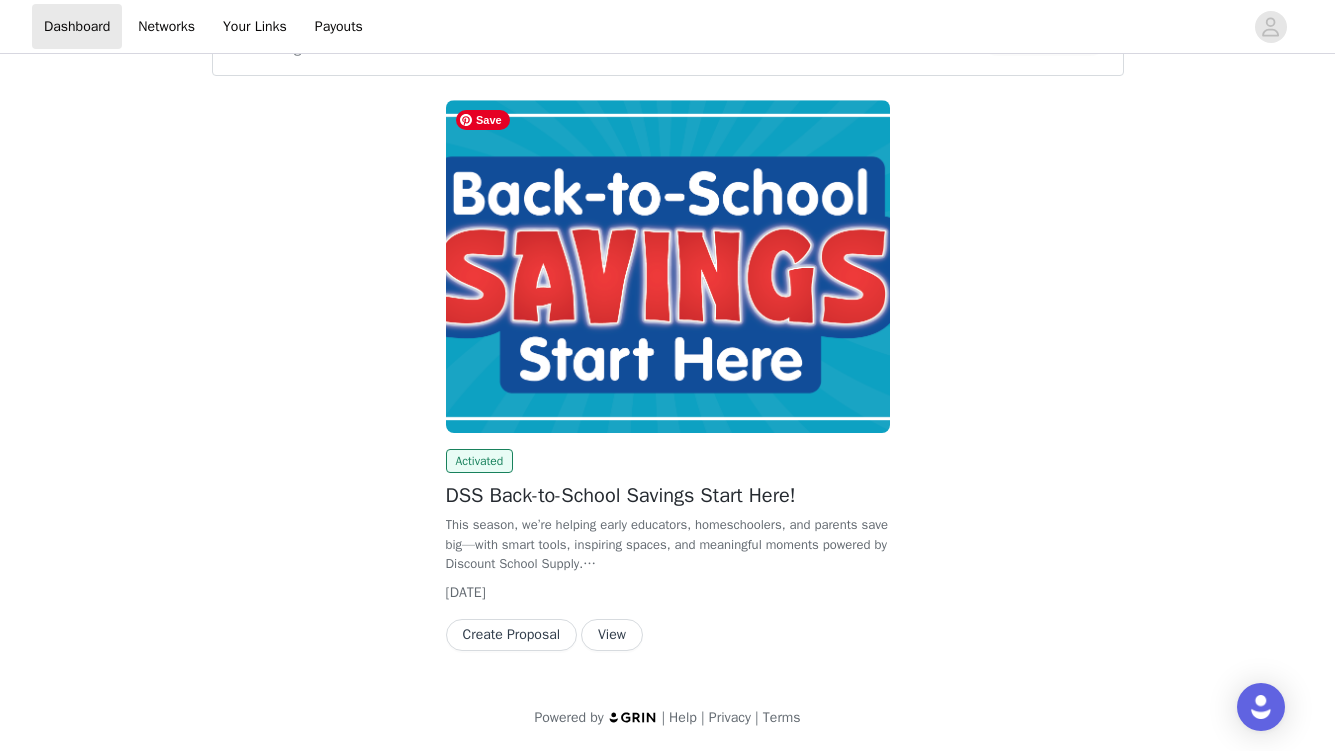 click at bounding box center (668, 266) 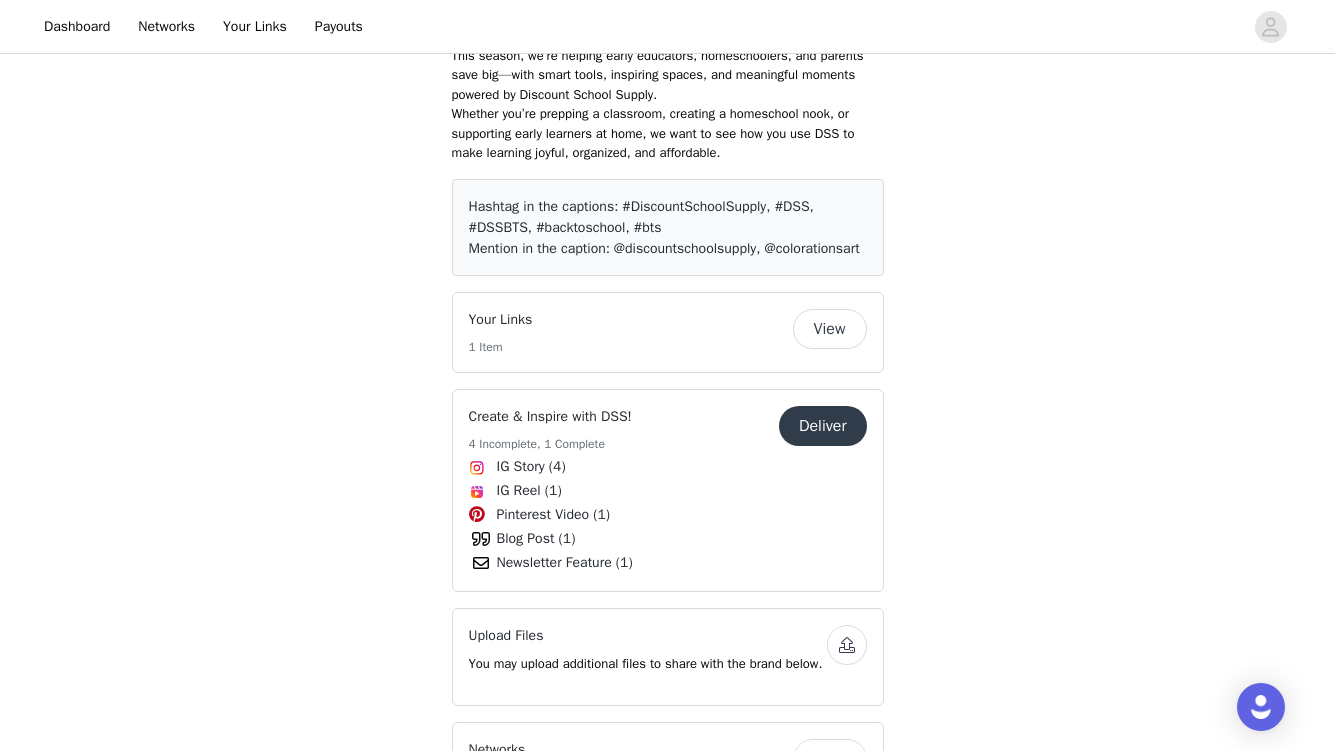 scroll, scrollTop: 398, scrollLeft: 0, axis: vertical 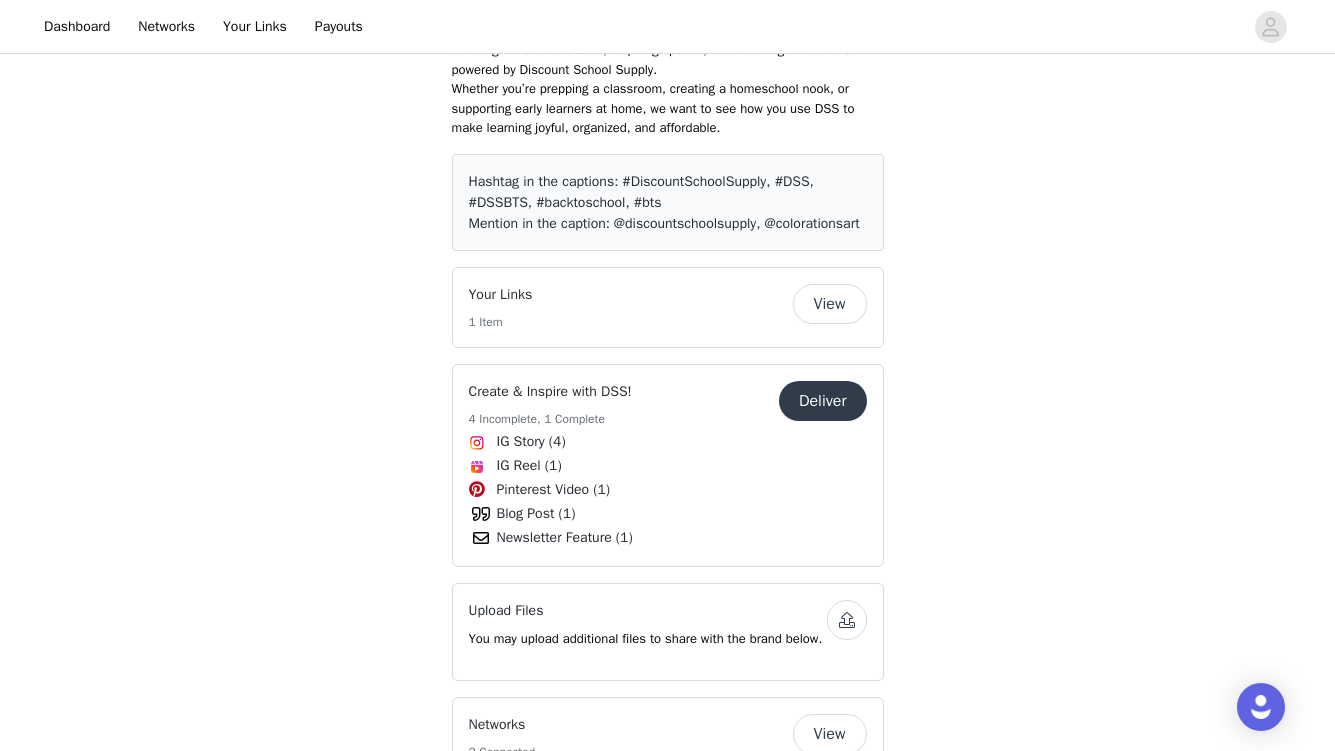 click on "Deliver" at bounding box center [823, 401] 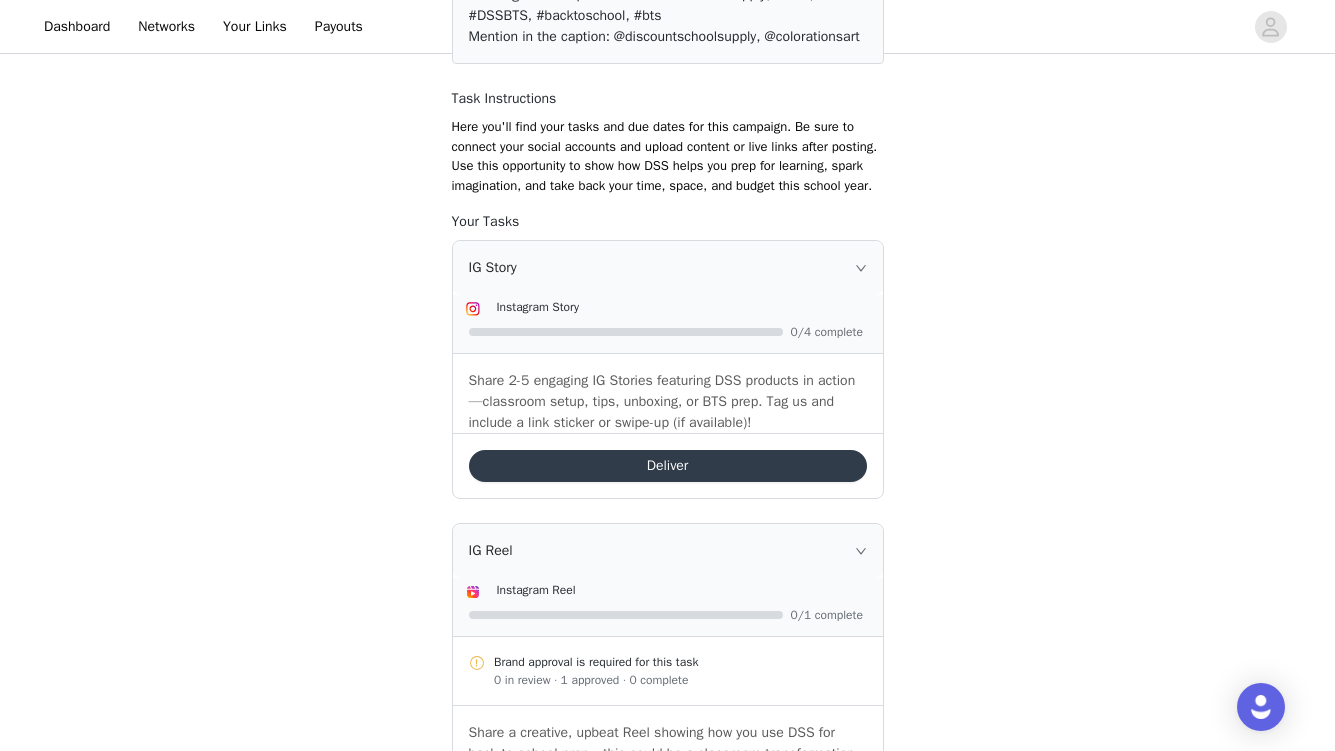 scroll, scrollTop: 286, scrollLeft: 0, axis: vertical 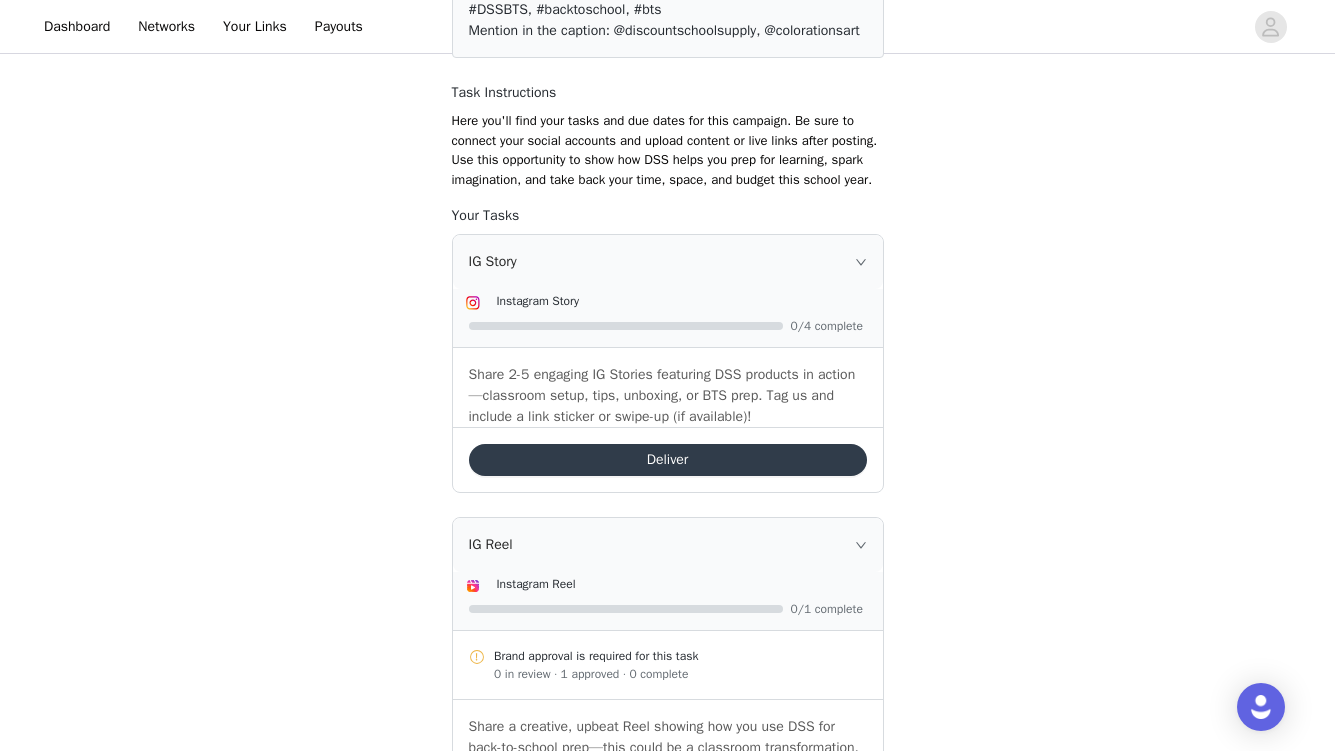 click on "Deliver" at bounding box center (668, 460) 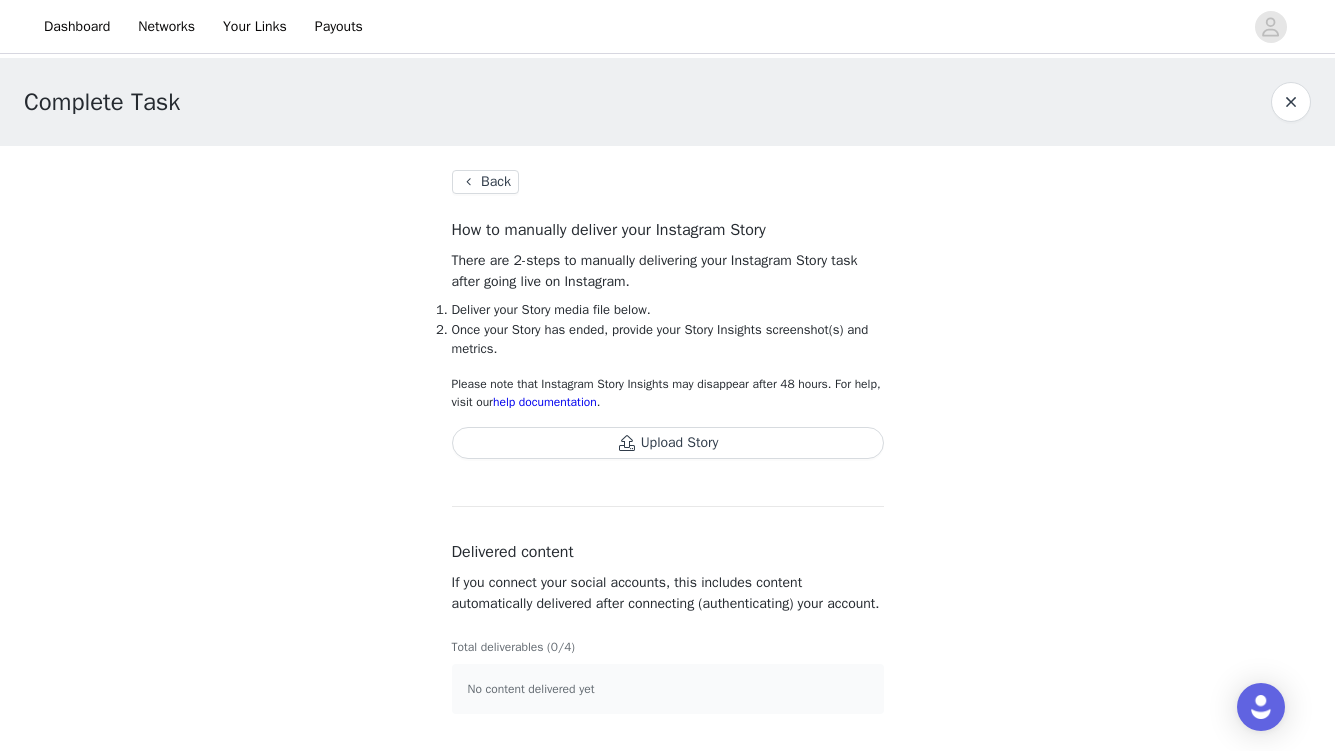 scroll, scrollTop: 7, scrollLeft: 0, axis: vertical 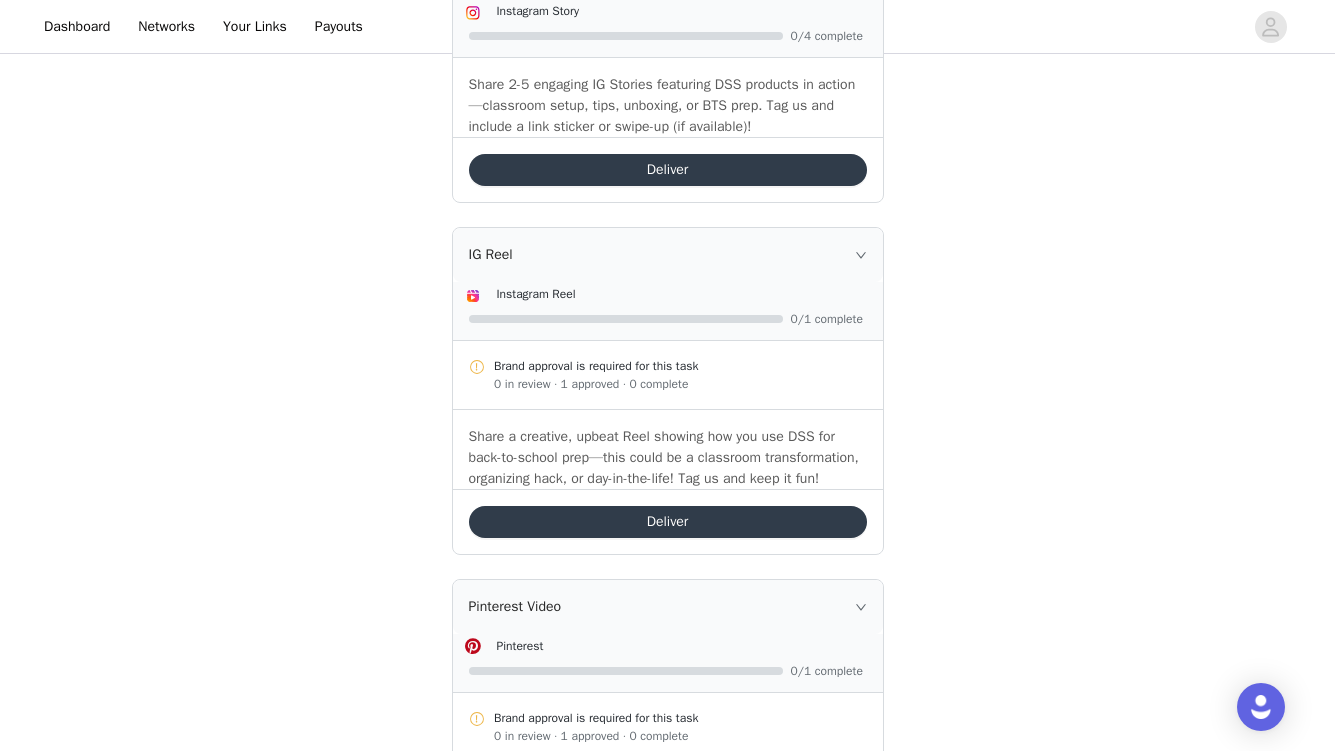 click on "Deliver" at bounding box center [668, 522] 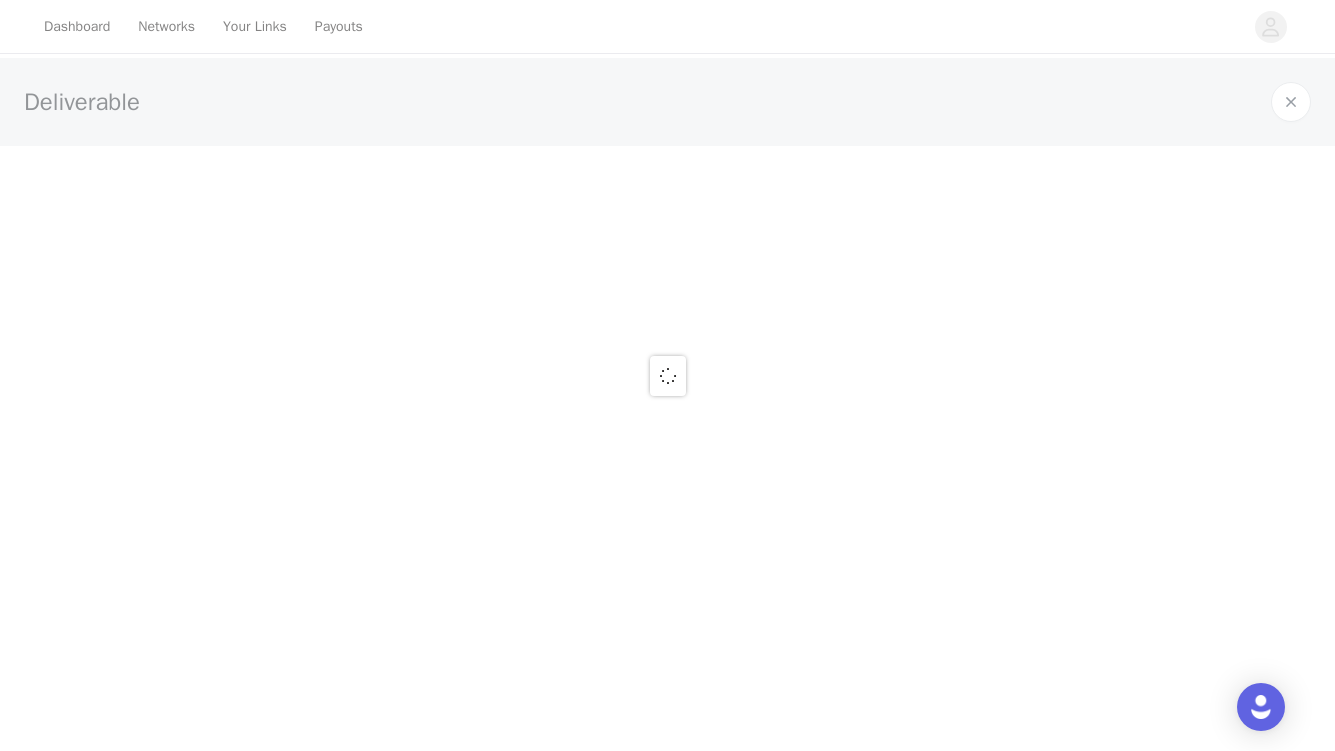 scroll, scrollTop: 0, scrollLeft: 0, axis: both 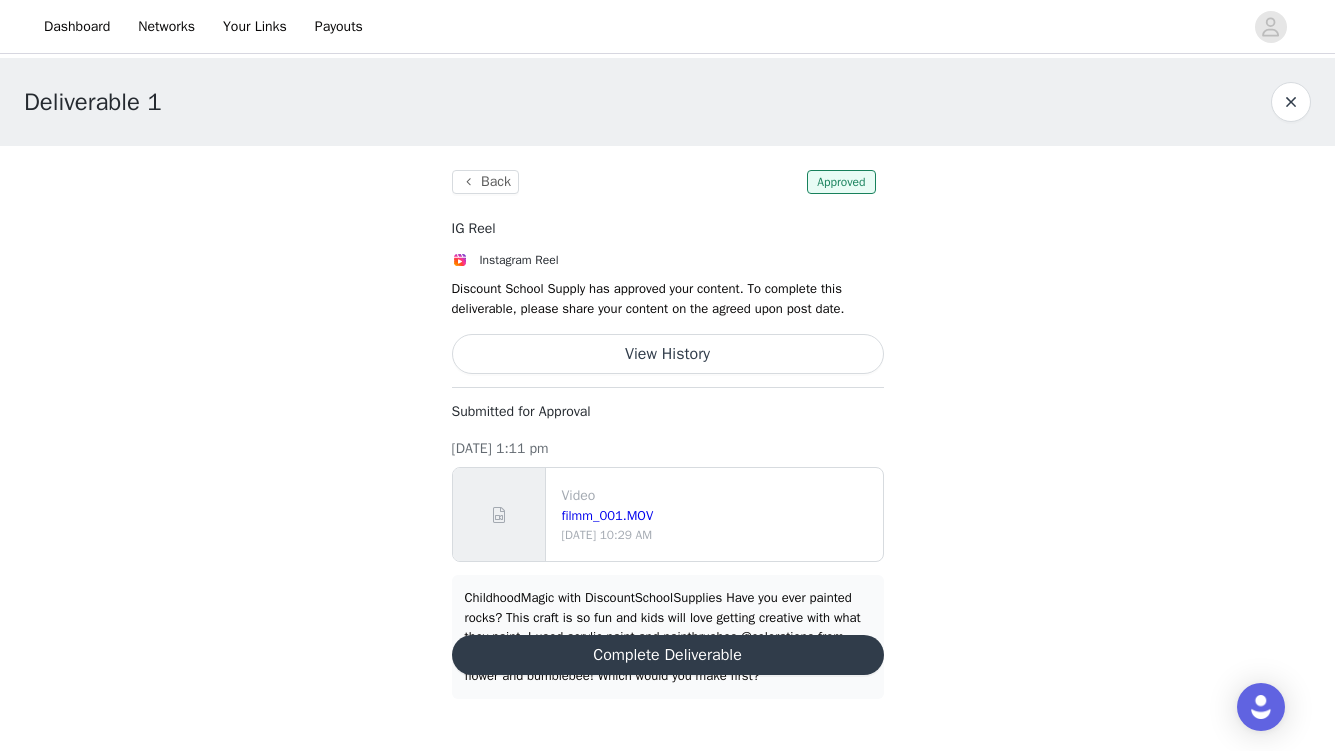 click on "Complete Deliverable" at bounding box center (668, 655) 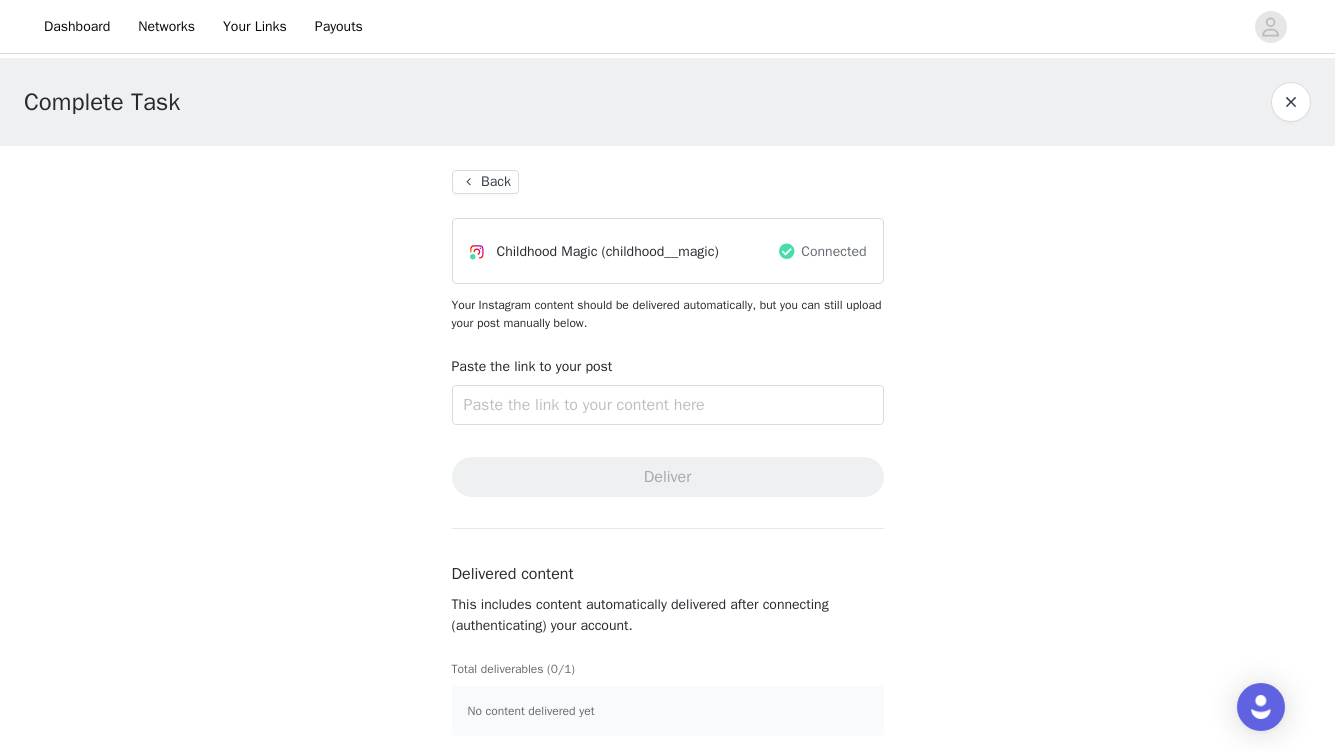 scroll, scrollTop: 9, scrollLeft: 0, axis: vertical 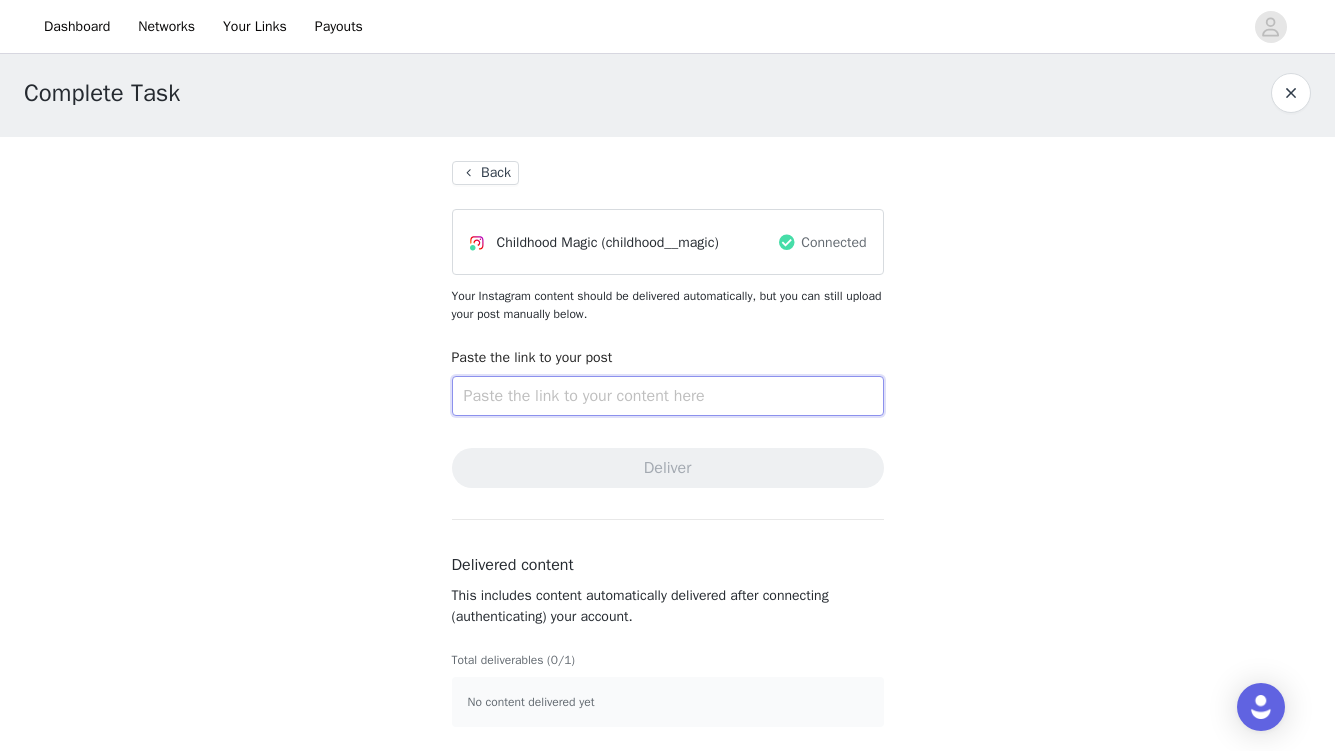 click at bounding box center [668, 396] 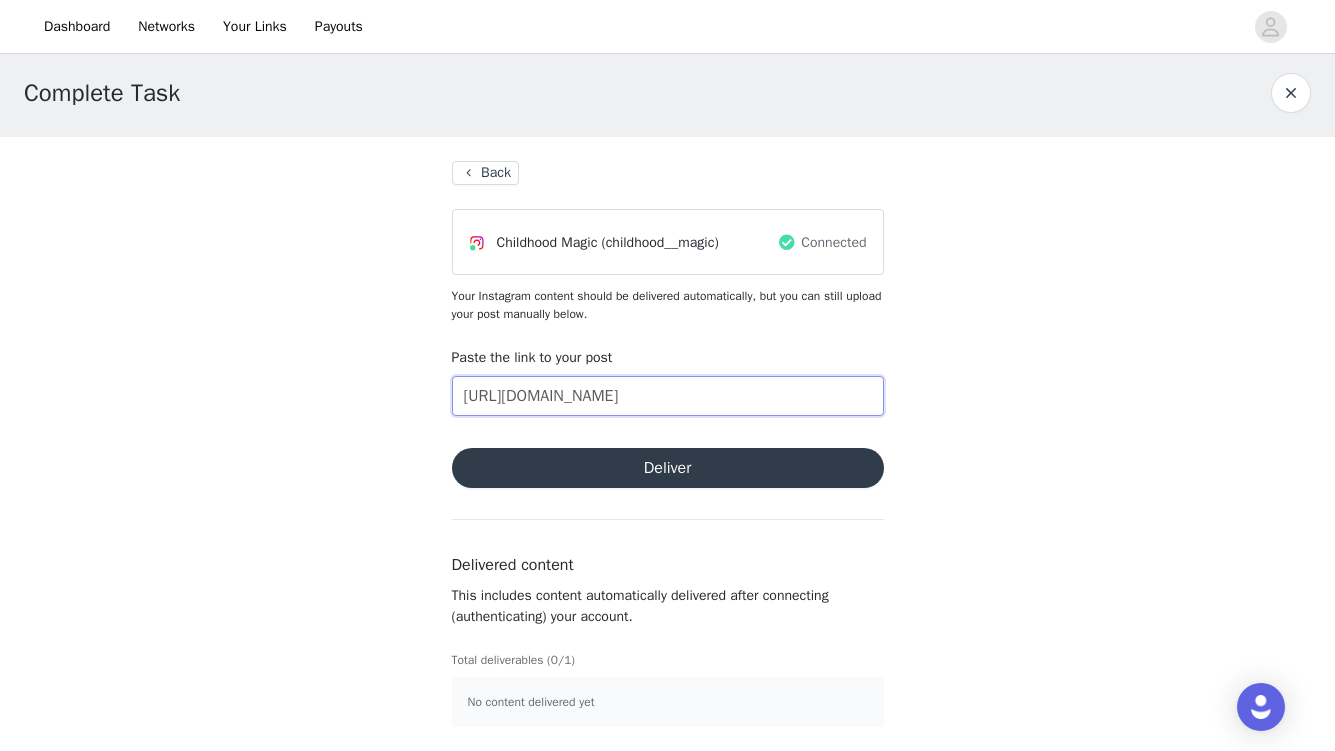 type on "[URL][DOMAIN_NAME]" 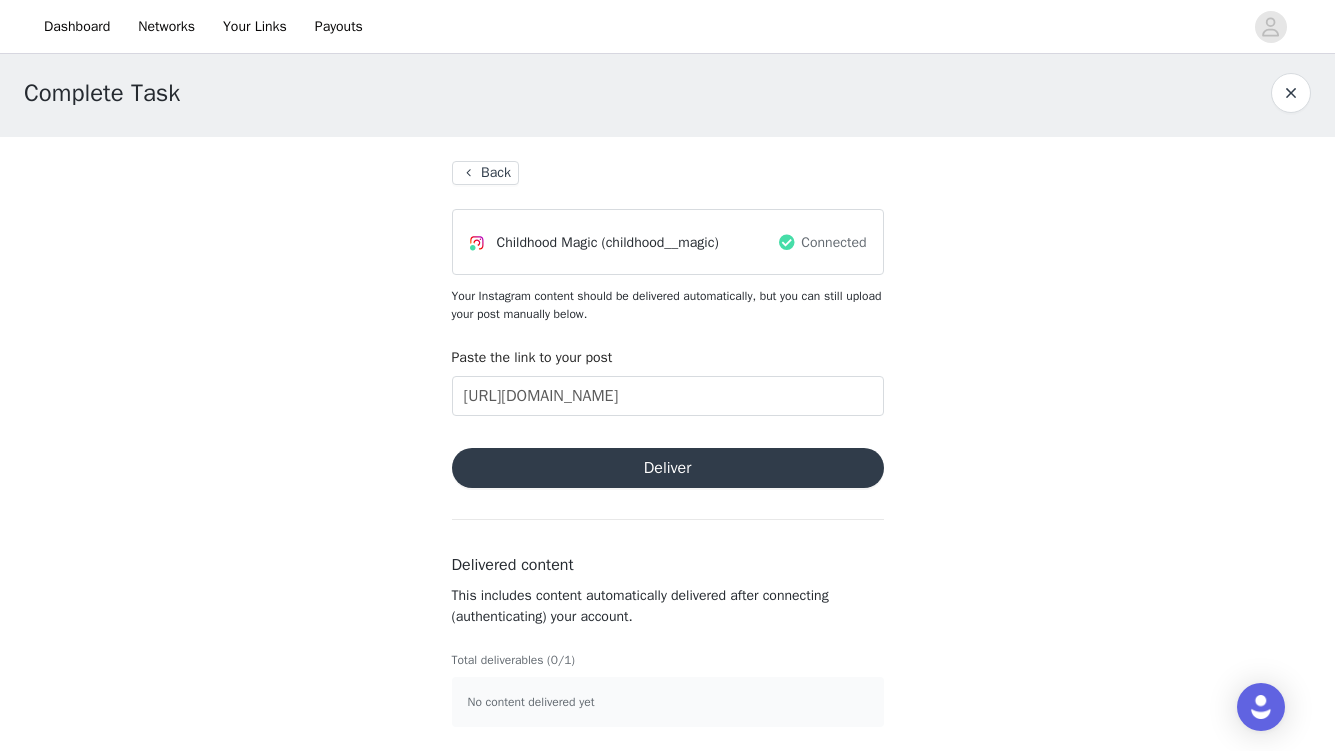 click on "Deliver" at bounding box center (668, 468) 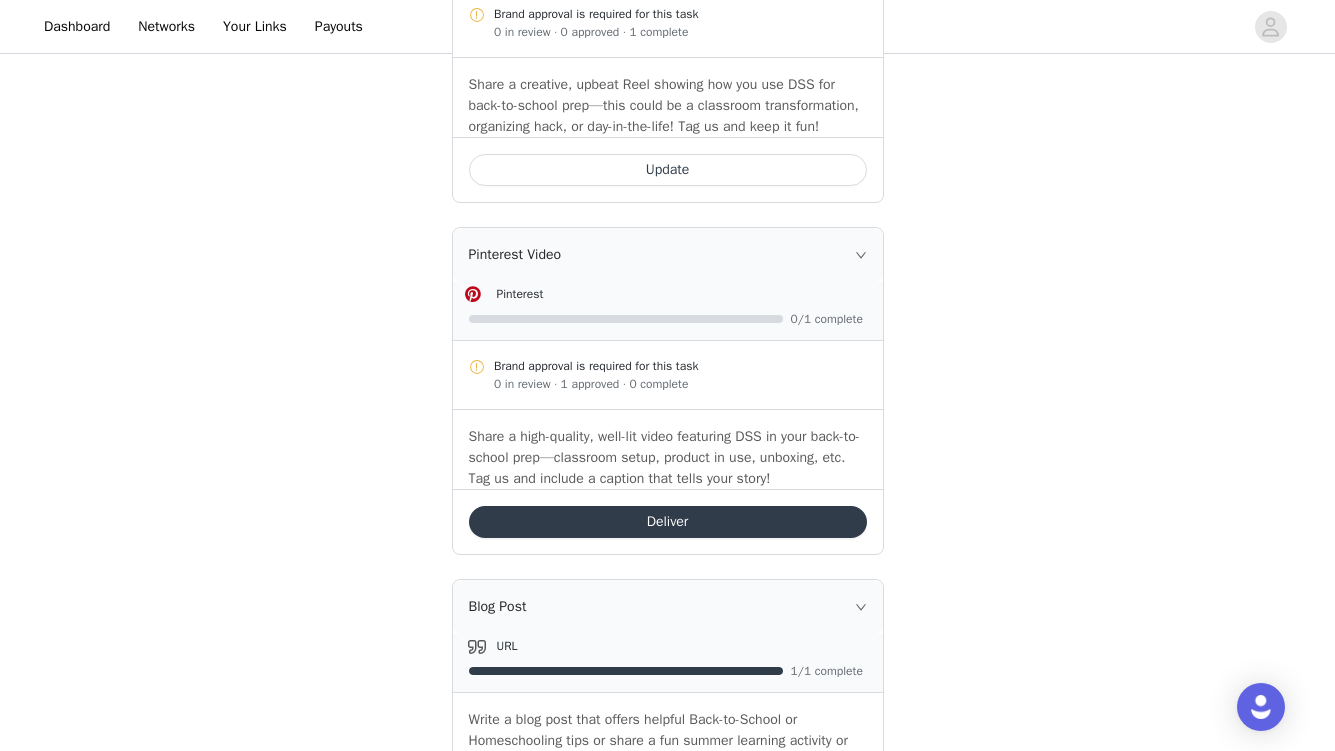 scroll, scrollTop: 942, scrollLeft: 0, axis: vertical 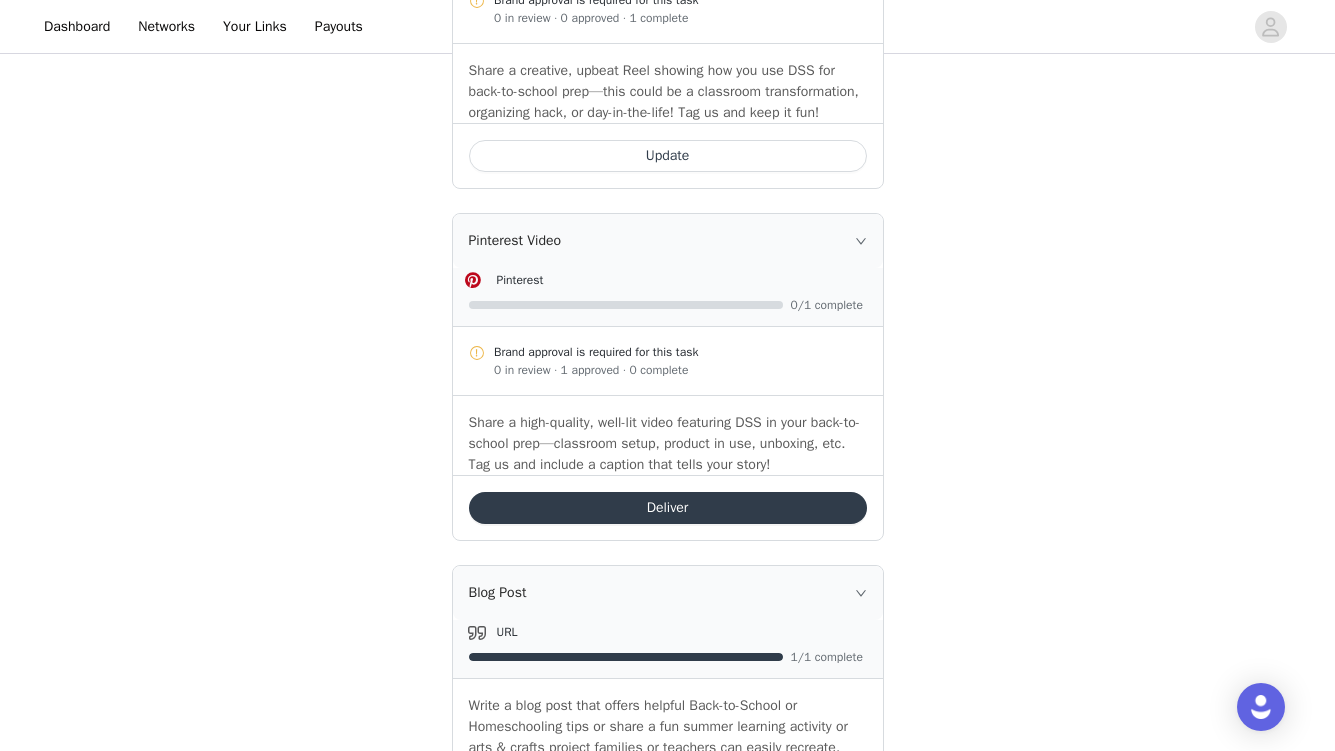 click on "Deliver" at bounding box center [668, 508] 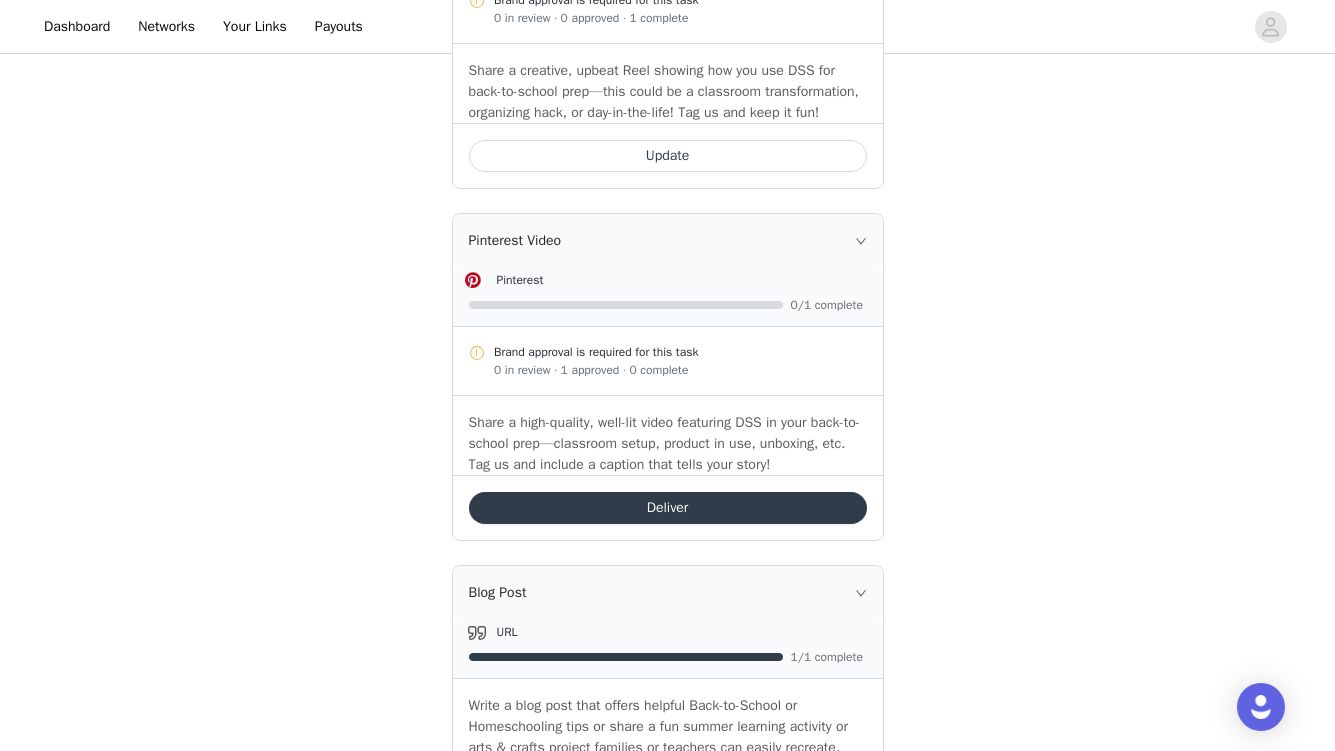 scroll, scrollTop: 0, scrollLeft: 0, axis: both 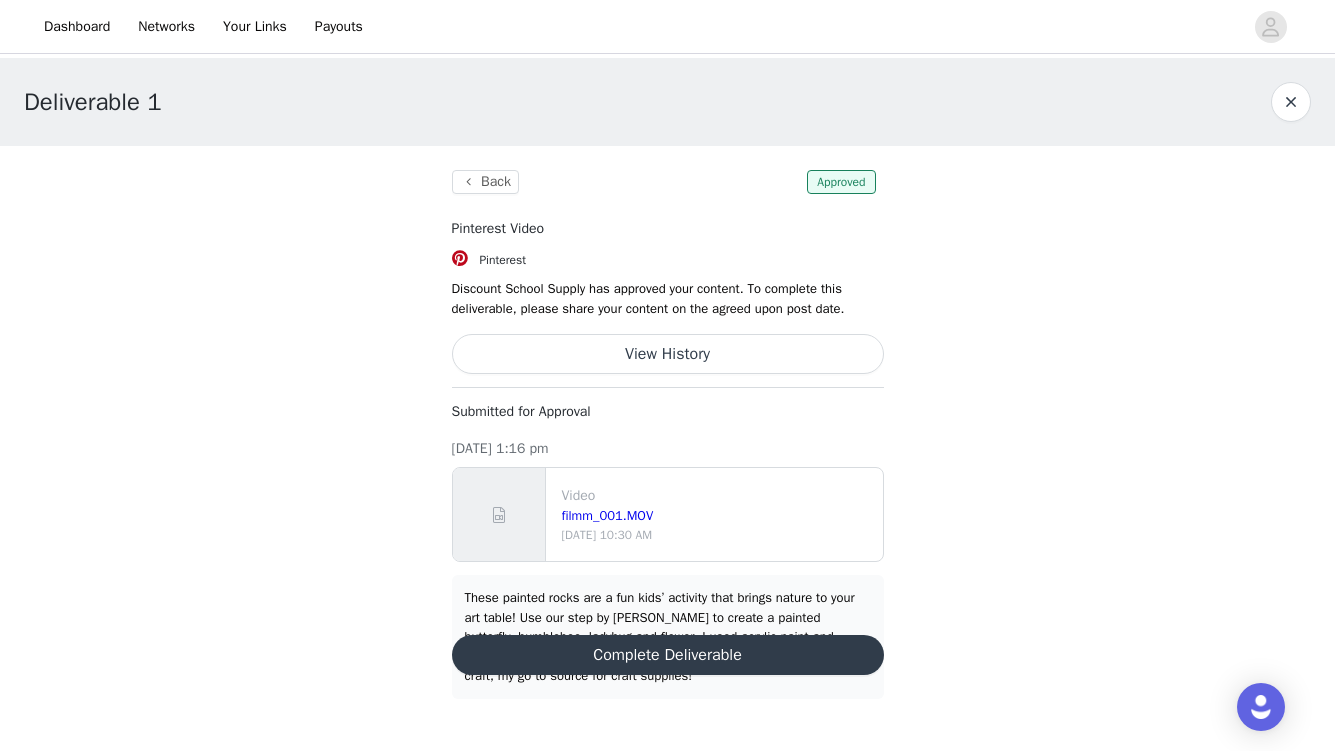 click on "These painted rocks are a fun kids’ activity that brings nature to your art table! Use our step by [PERSON_NAME] to create a painted butterfly, bumblebee, ladybug and flower. I used acrylic paint and paintbrushes @colorations from @discountschoolsupplies to make this craft, my go to source for craft supplies!" at bounding box center [668, 637] 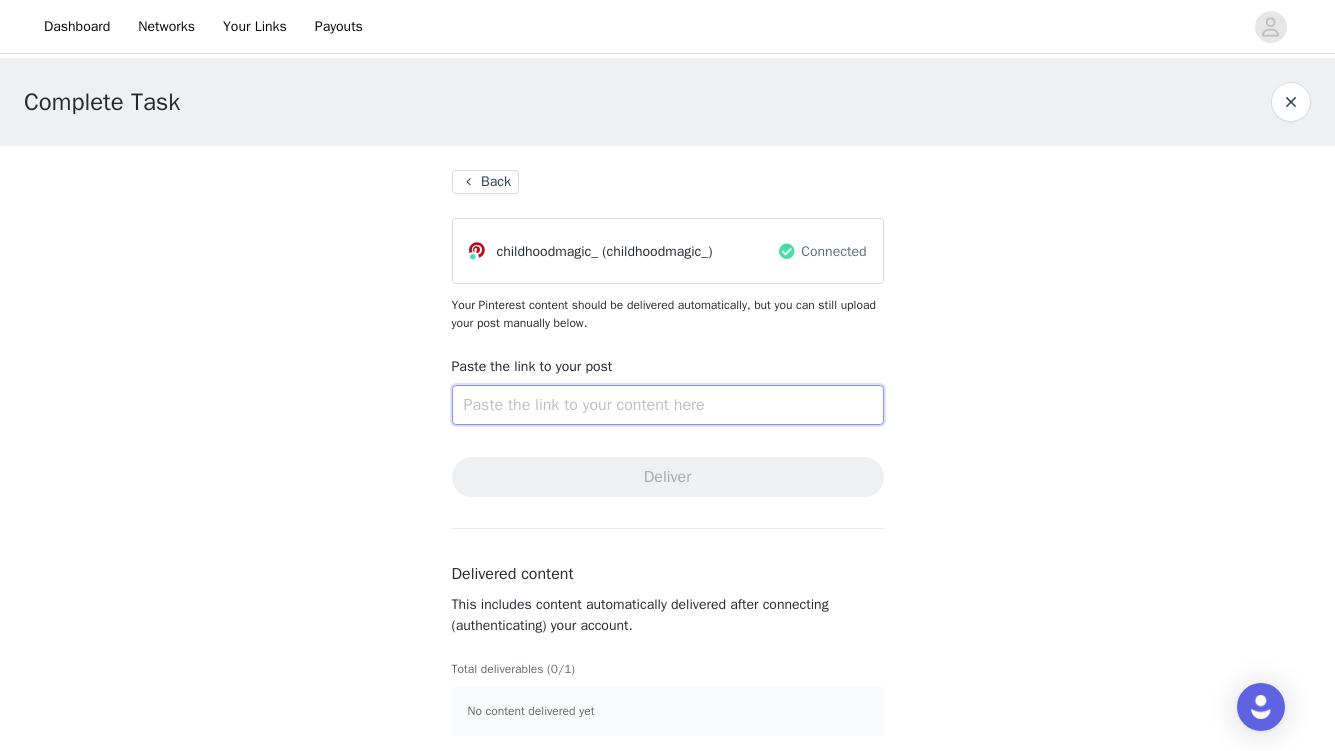 click at bounding box center (668, 405) 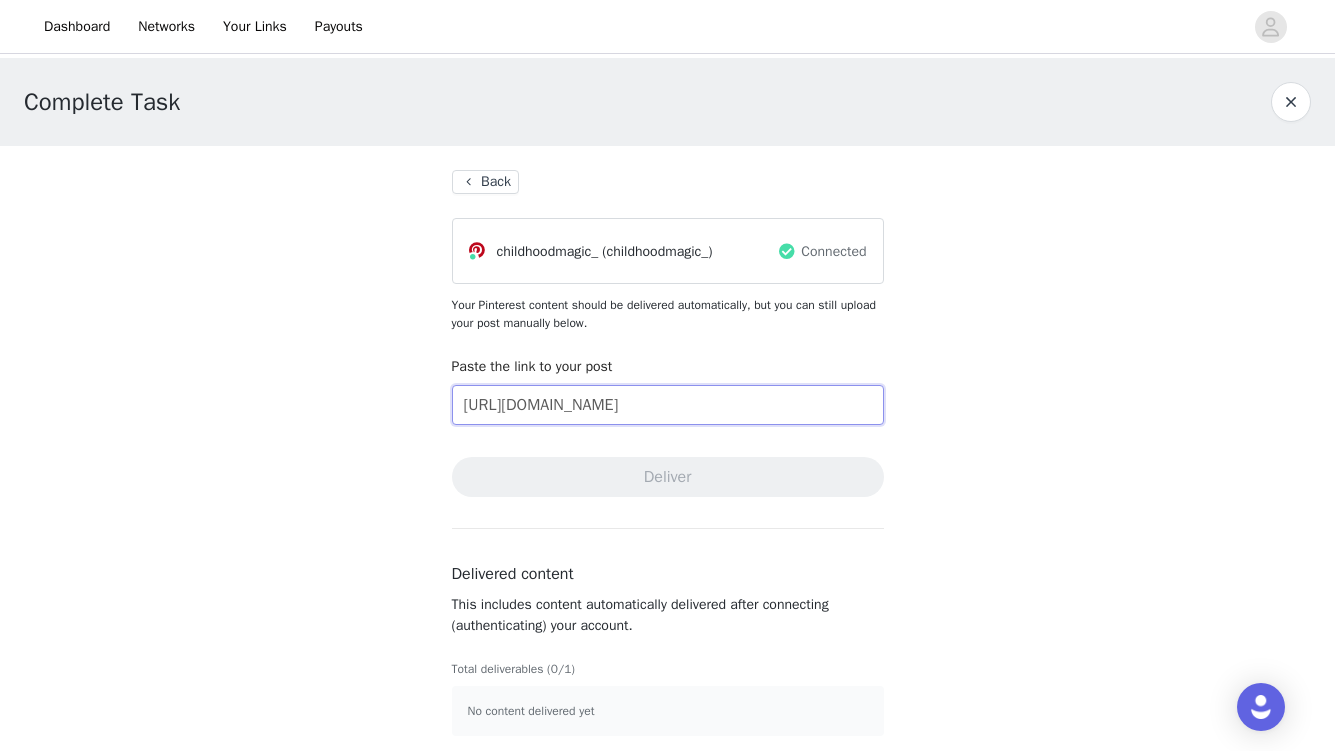 scroll, scrollTop: 0, scrollLeft: 3, axis: horizontal 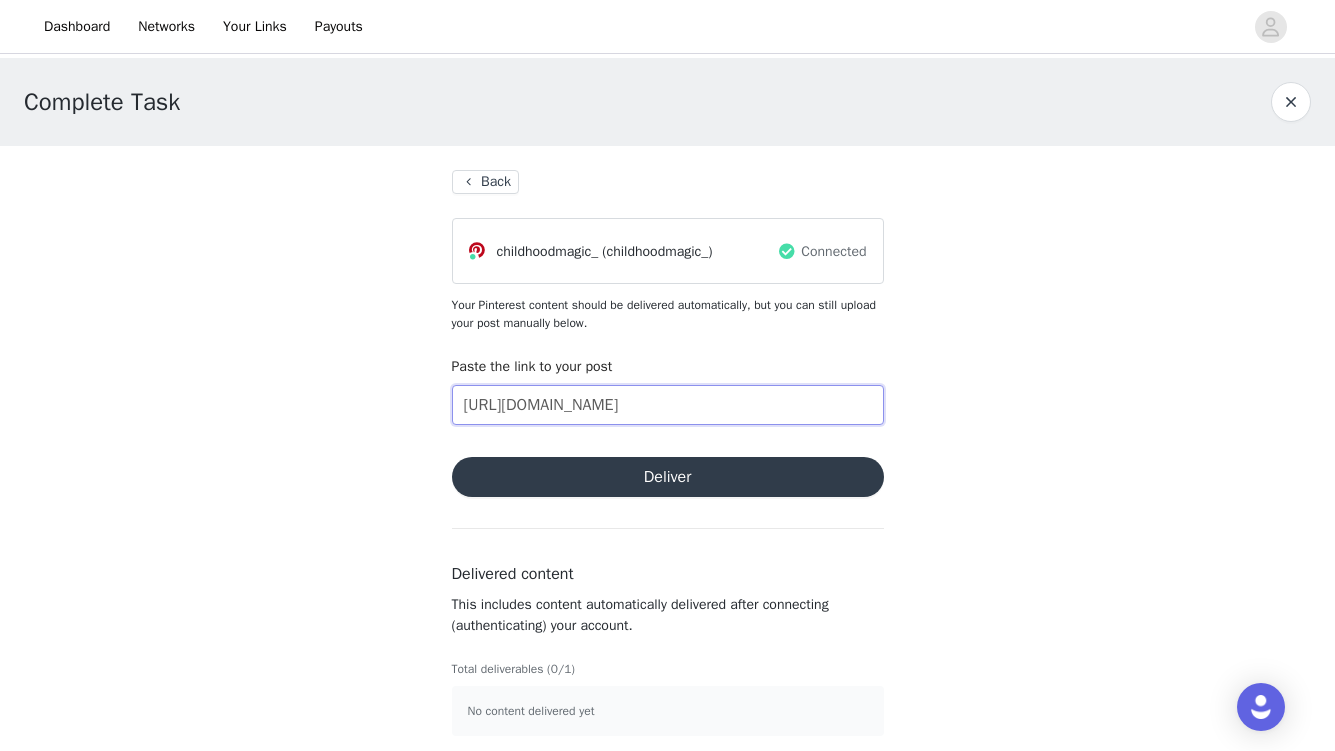 type on "[URL][DOMAIN_NAME]" 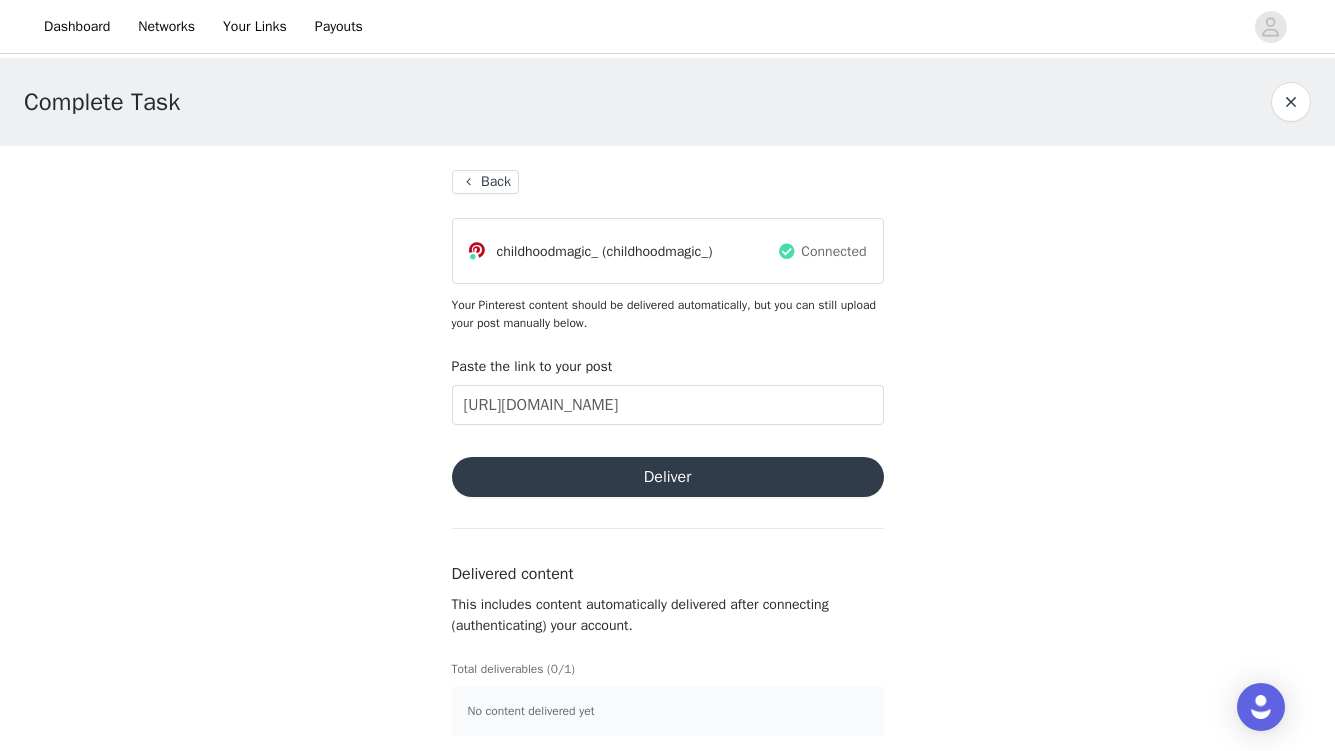 click on "Deliver" at bounding box center [668, 477] 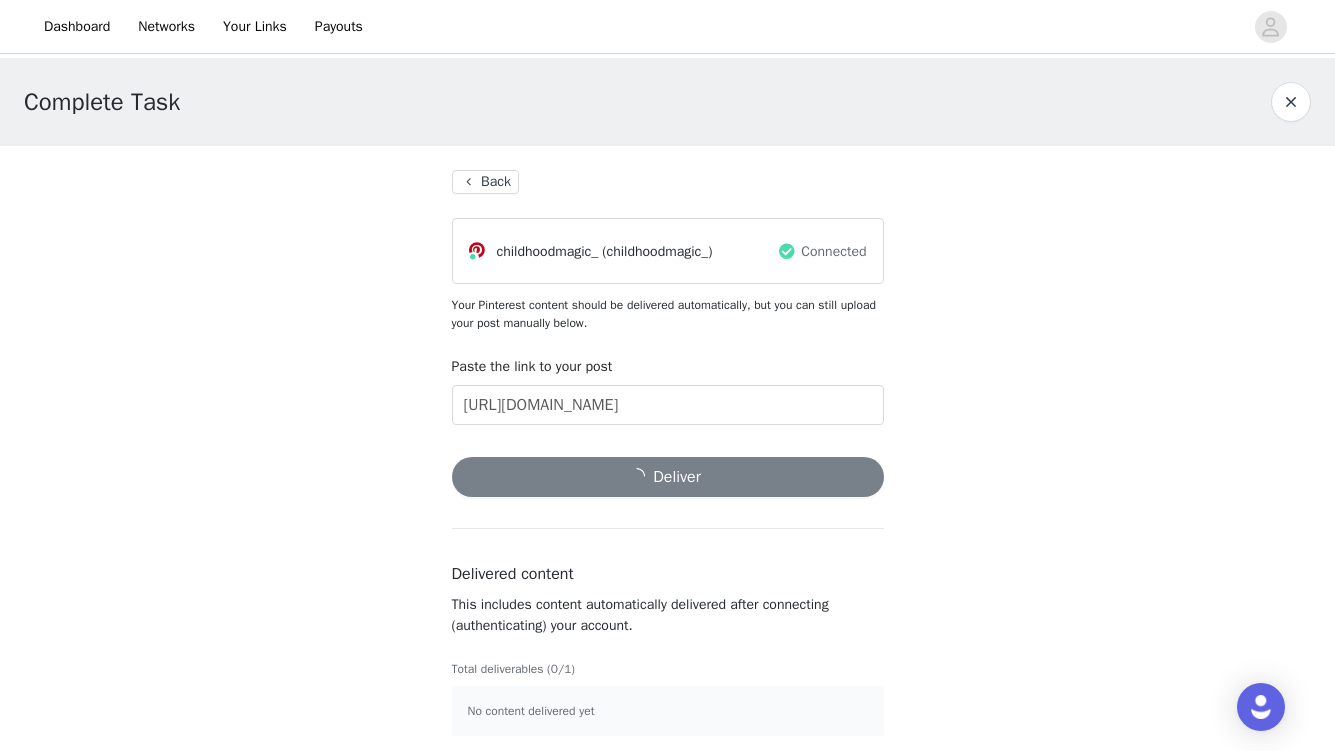 scroll, scrollTop: 9, scrollLeft: 0, axis: vertical 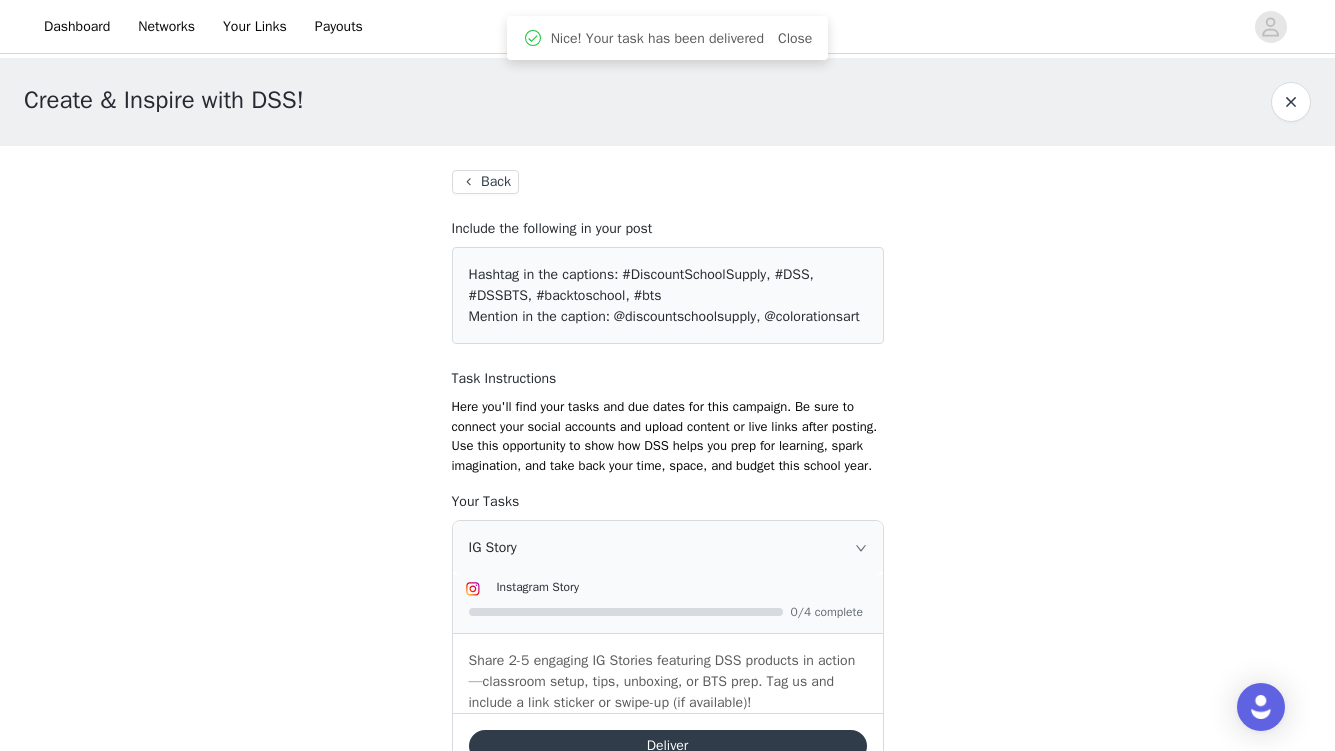click on "Back" at bounding box center (485, 182) 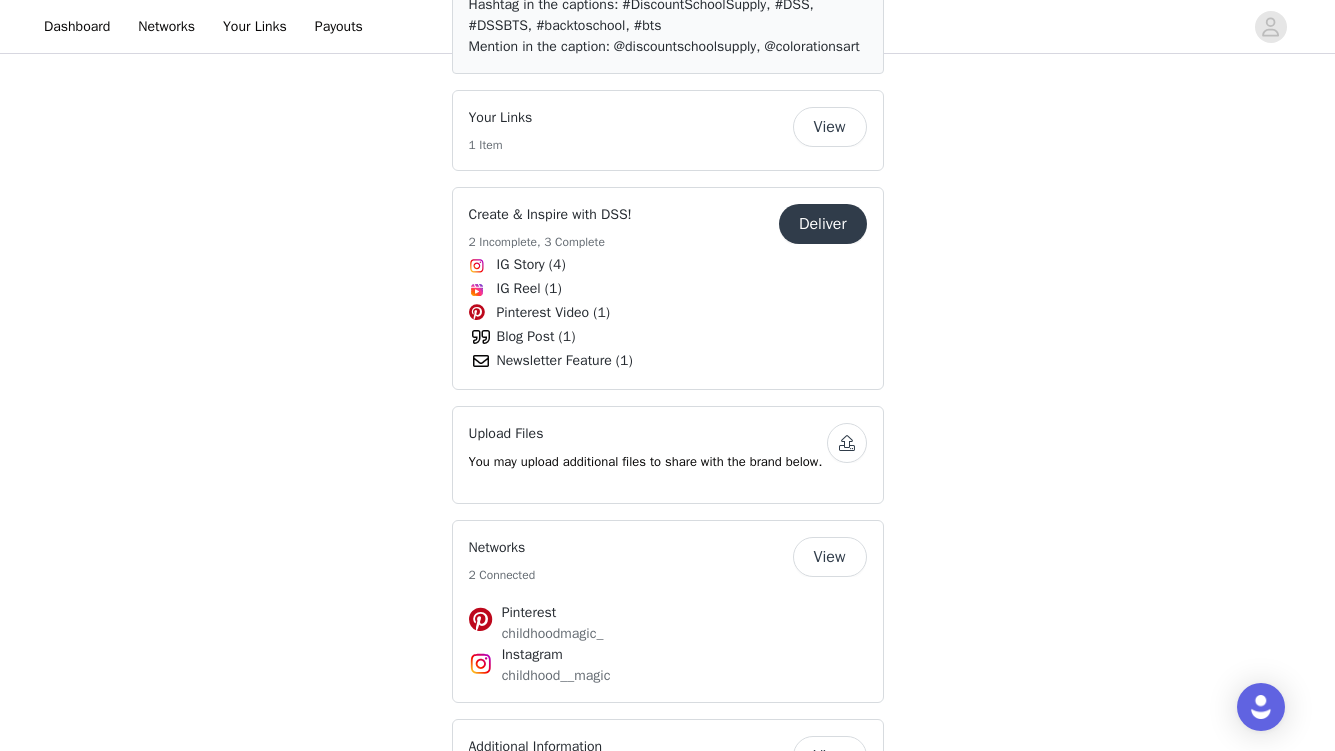 scroll, scrollTop: 591, scrollLeft: 0, axis: vertical 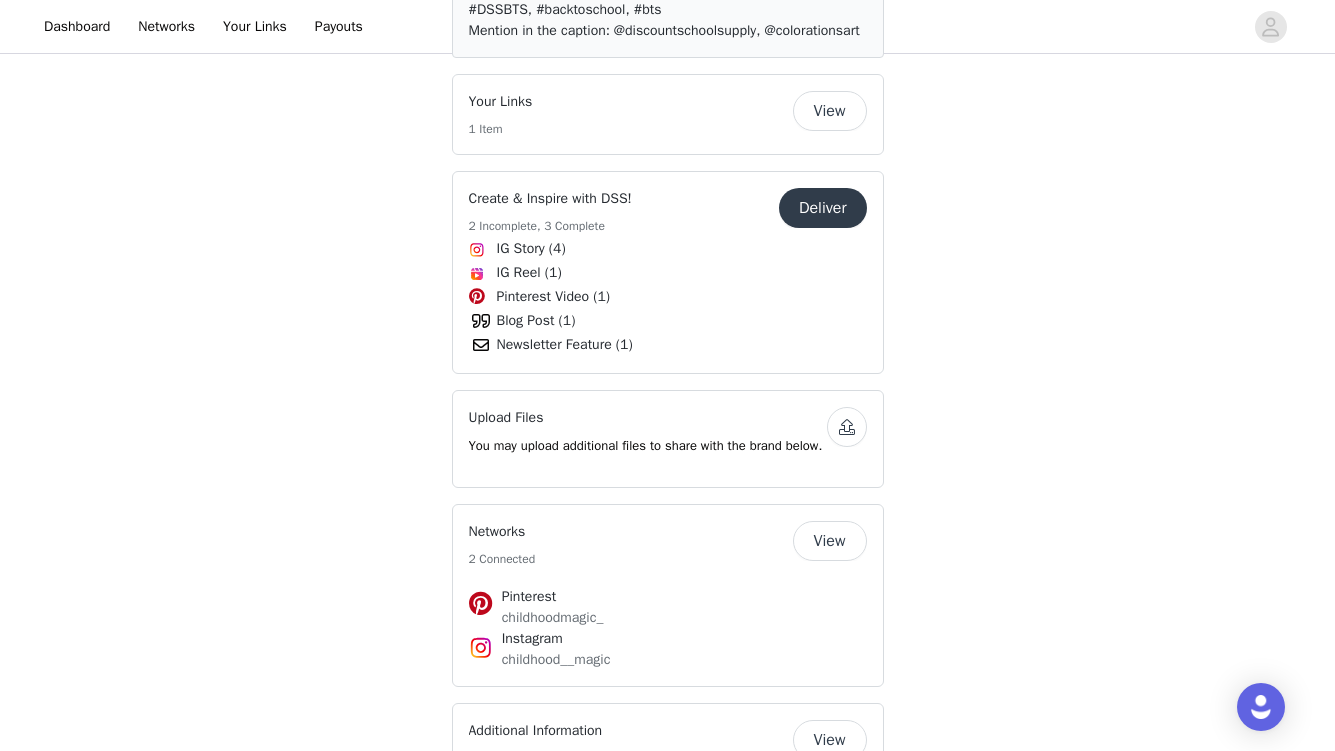 click on "Deliver" at bounding box center (823, 208) 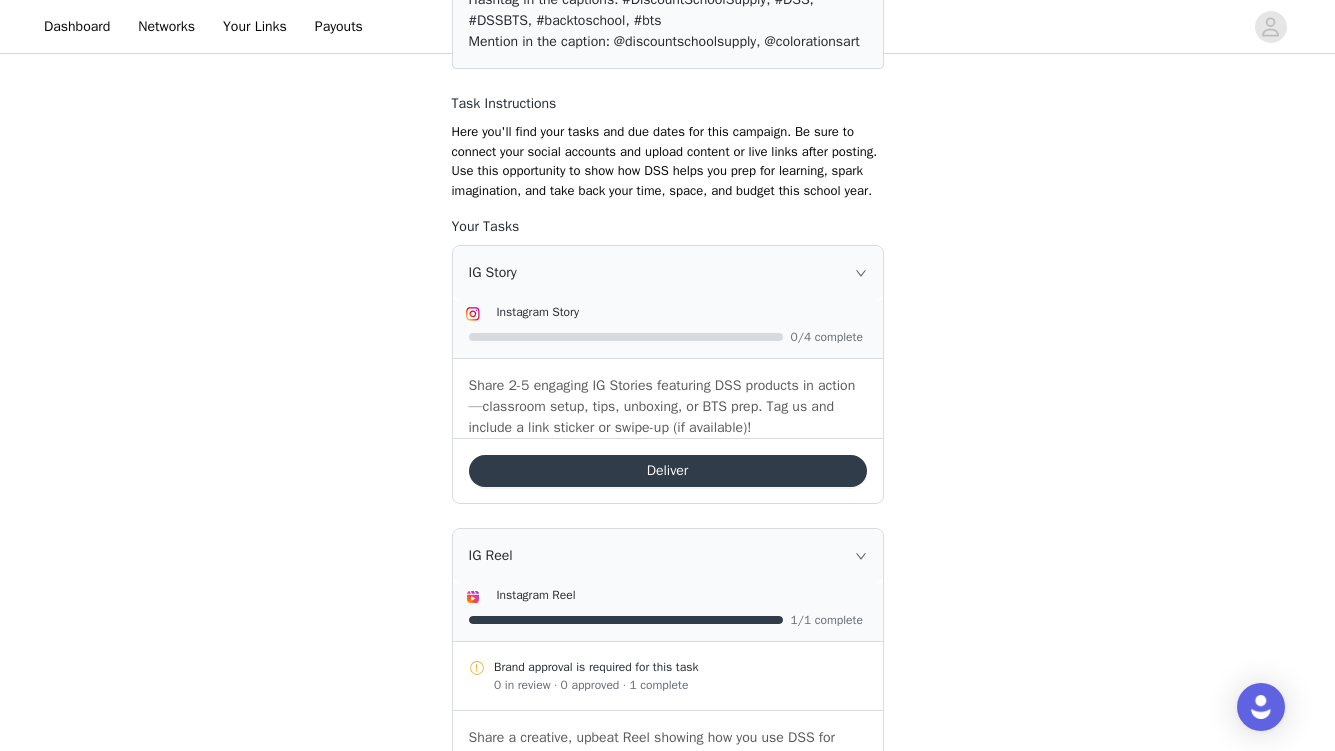 scroll, scrollTop: 0, scrollLeft: 0, axis: both 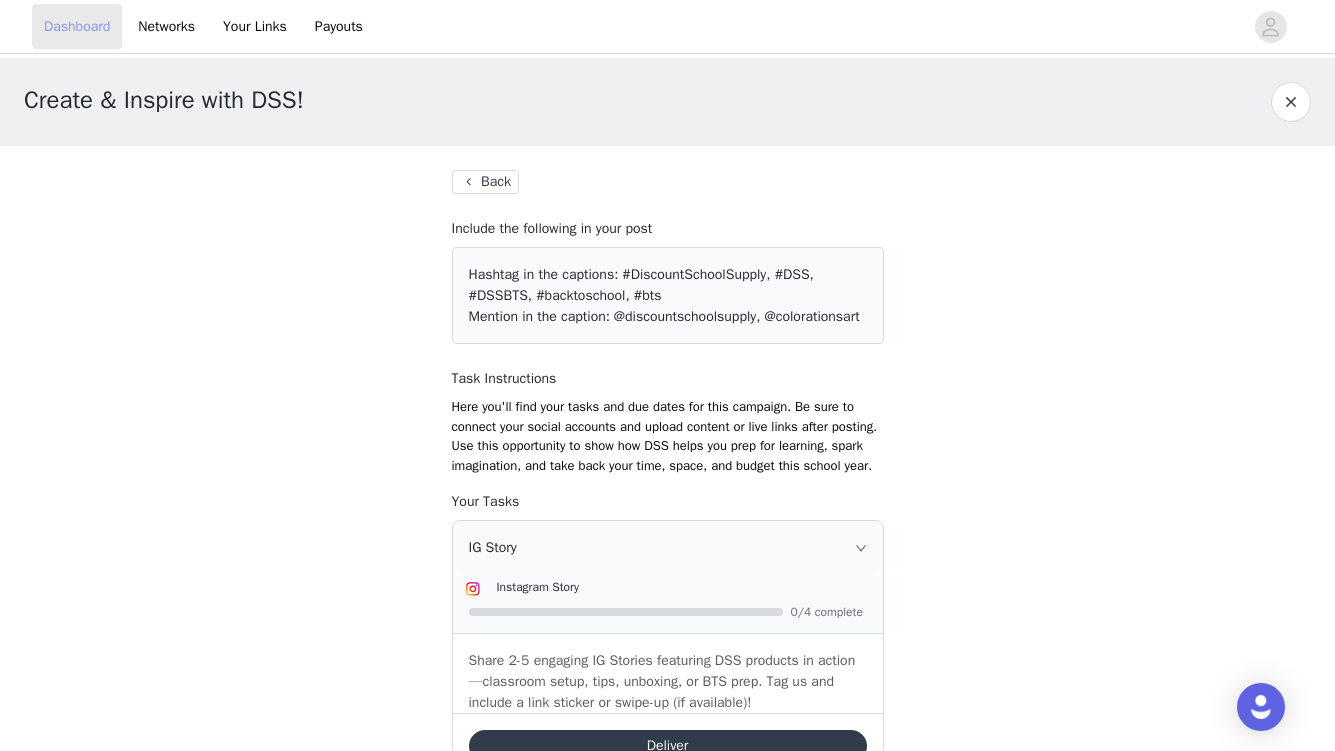 click on "Dashboard" at bounding box center [77, 26] 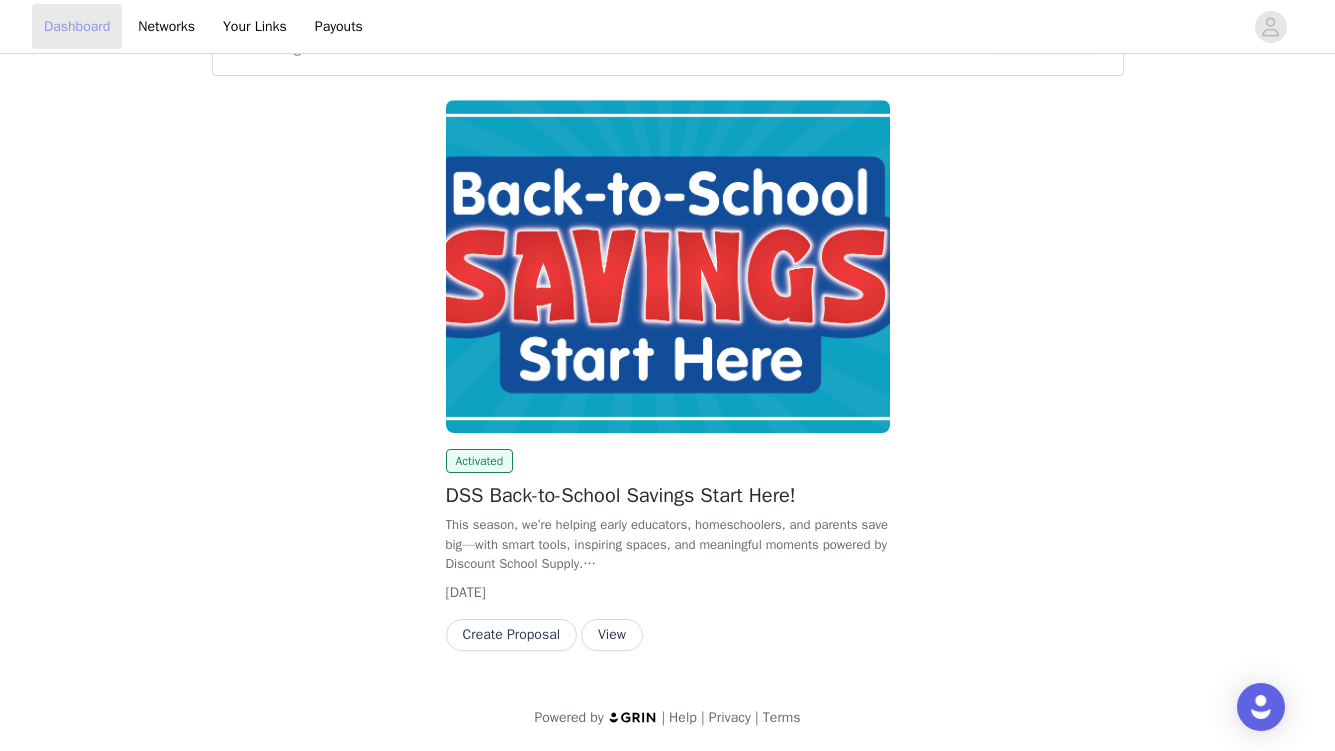 scroll, scrollTop: 0, scrollLeft: 0, axis: both 